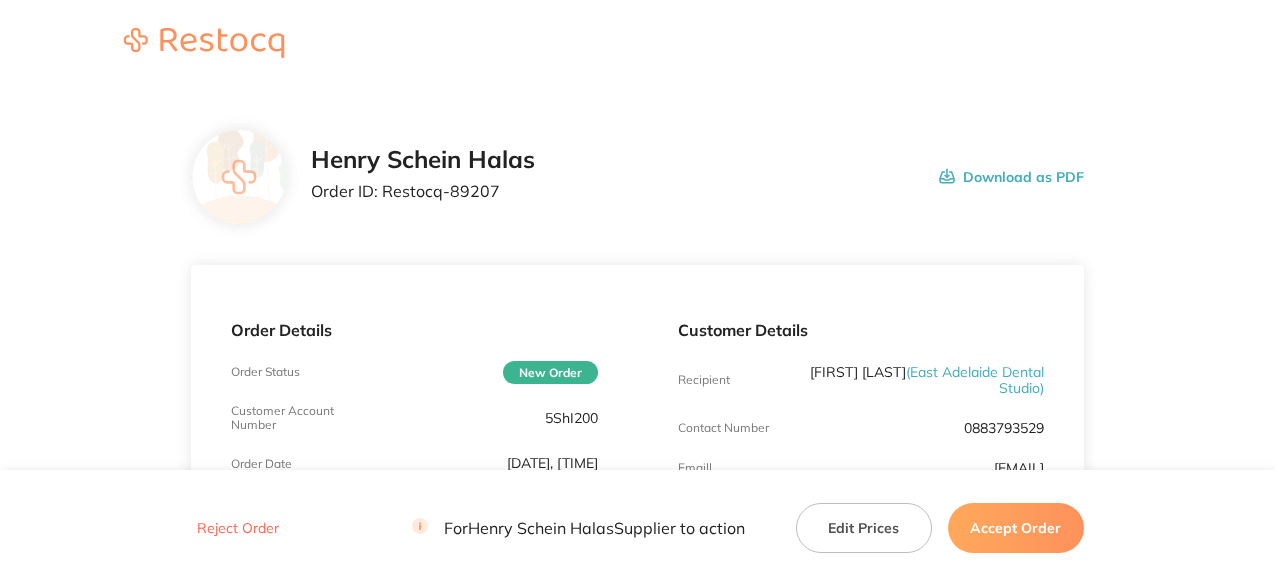 scroll, scrollTop: 0, scrollLeft: 0, axis: both 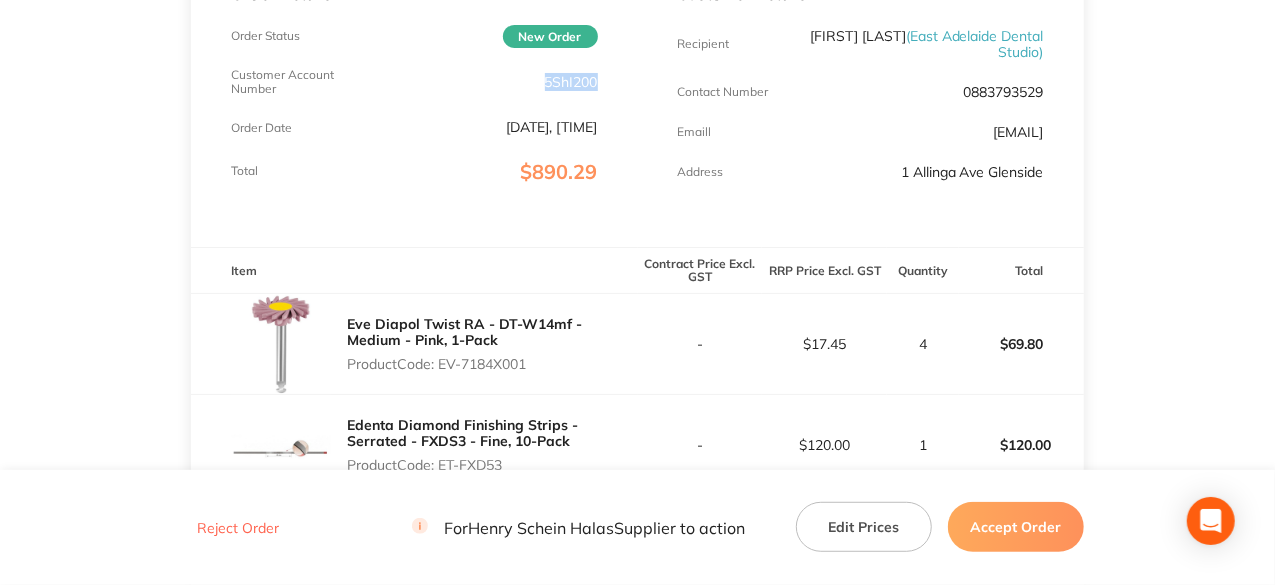 drag, startPoint x: 605, startPoint y: 80, endPoint x: 544, endPoint y: 82, distance: 61.03278 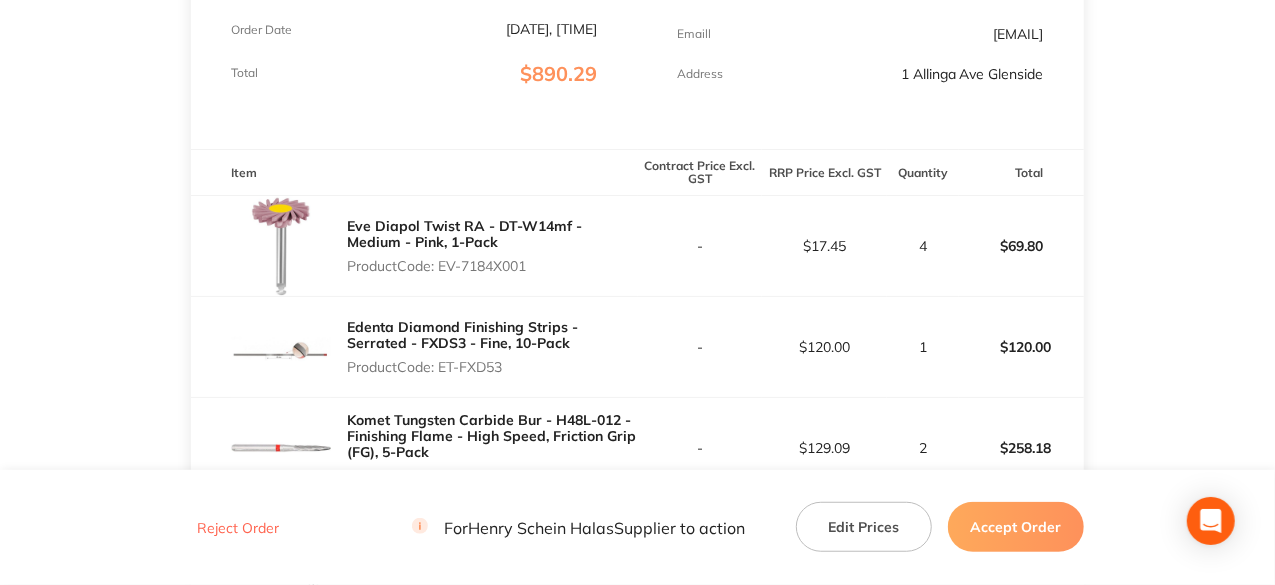scroll, scrollTop: 436, scrollLeft: 0, axis: vertical 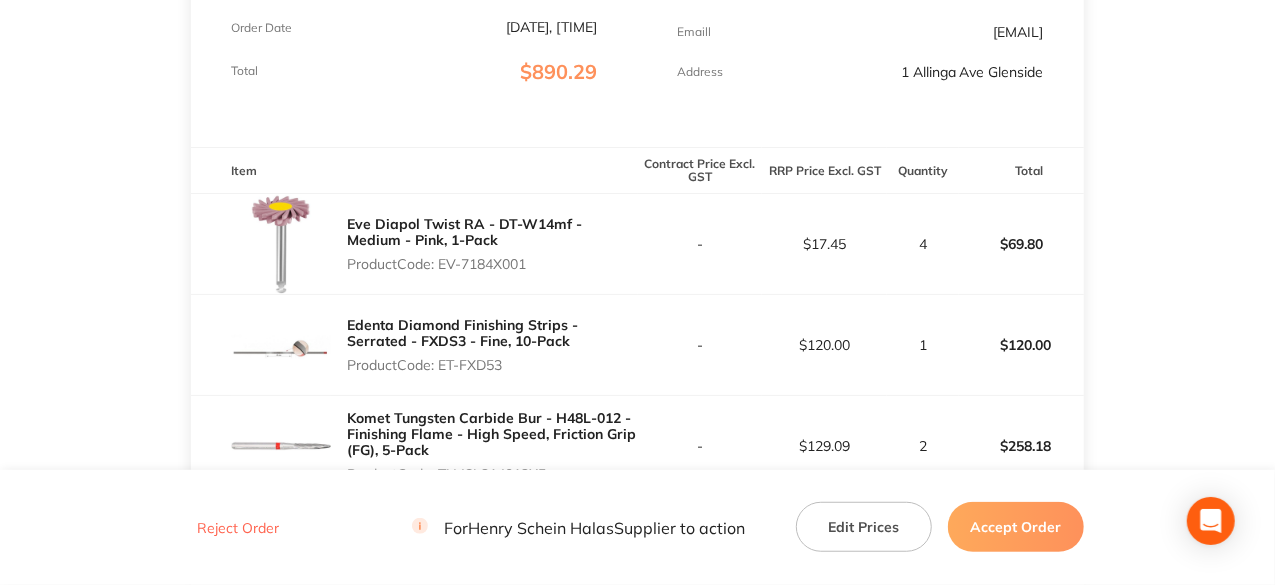 drag, startPoint x: 442, startPoint y: 267, endPoint x: 530, endPoint y: 264, distance: 88.051125 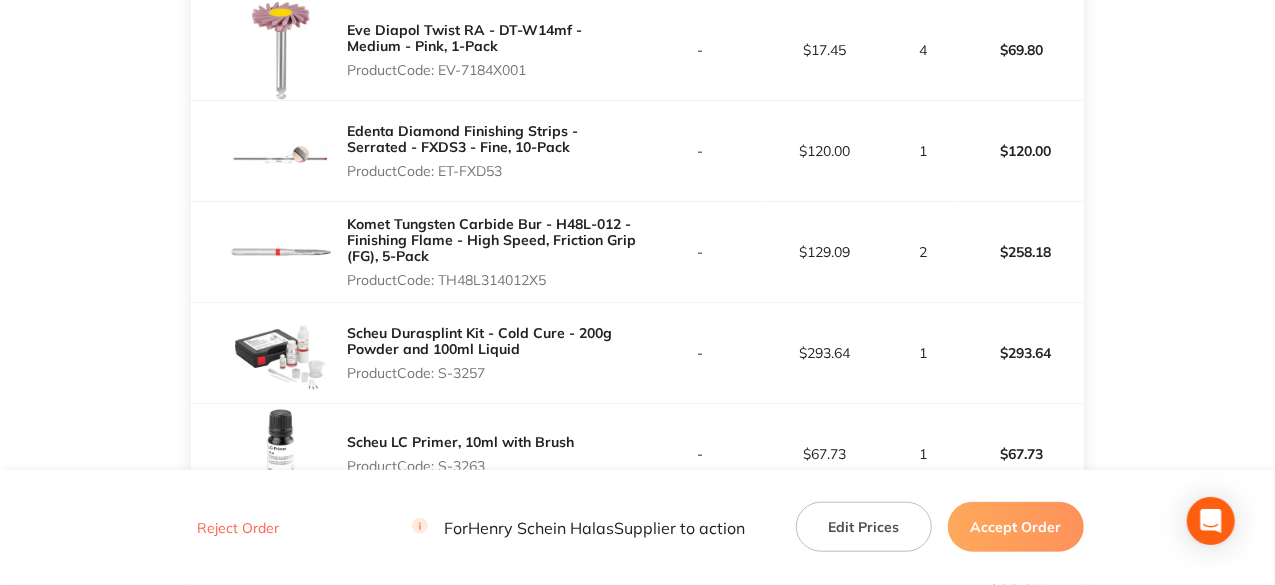 scroll, scrollTop: 636, scrollLeft: 0, axis: vertical 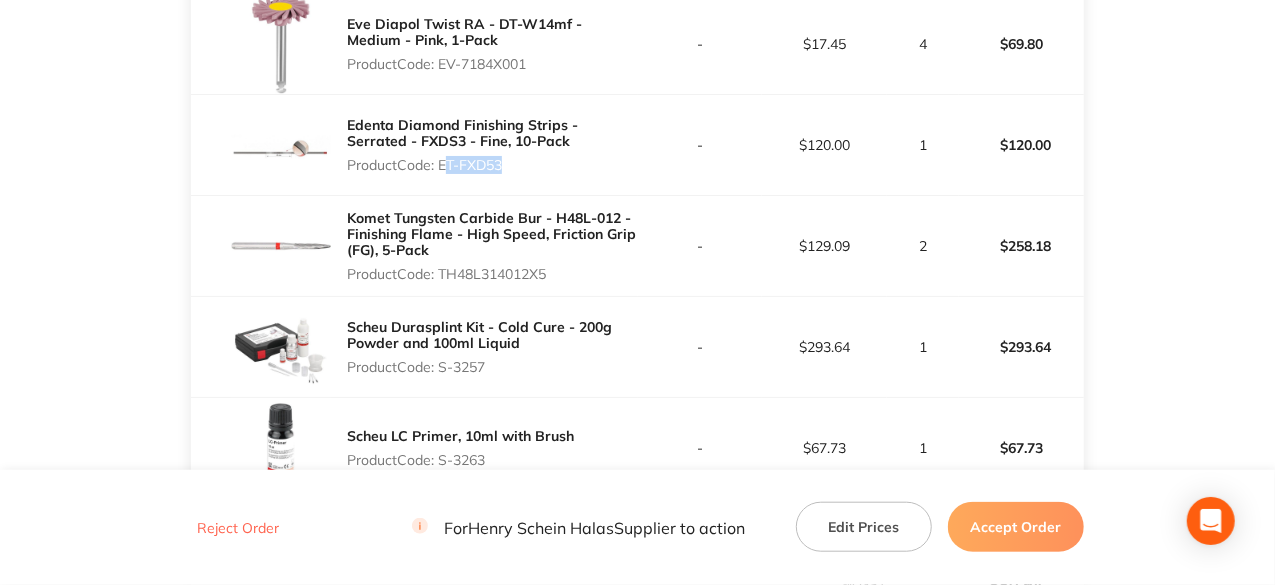 drag, startPoint x: 443, startPoint y: 166, endPoint x: 502, endPoint y: 165, distance: 59.008472 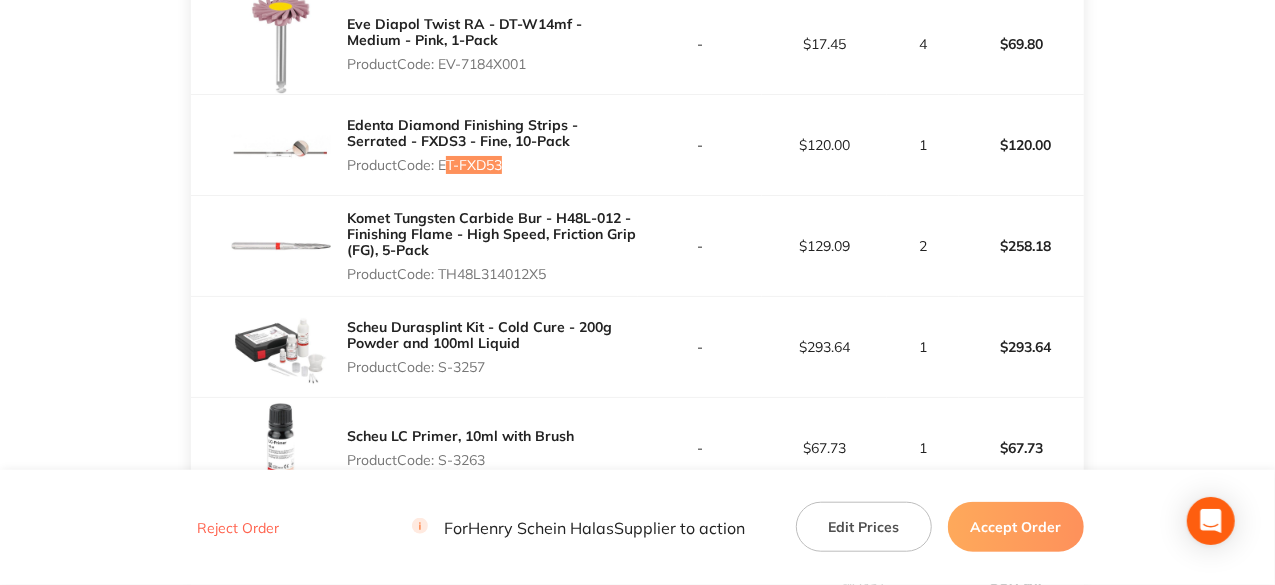 scroll, scrollTop: 736, scrollLeft: 0, axis: vertical 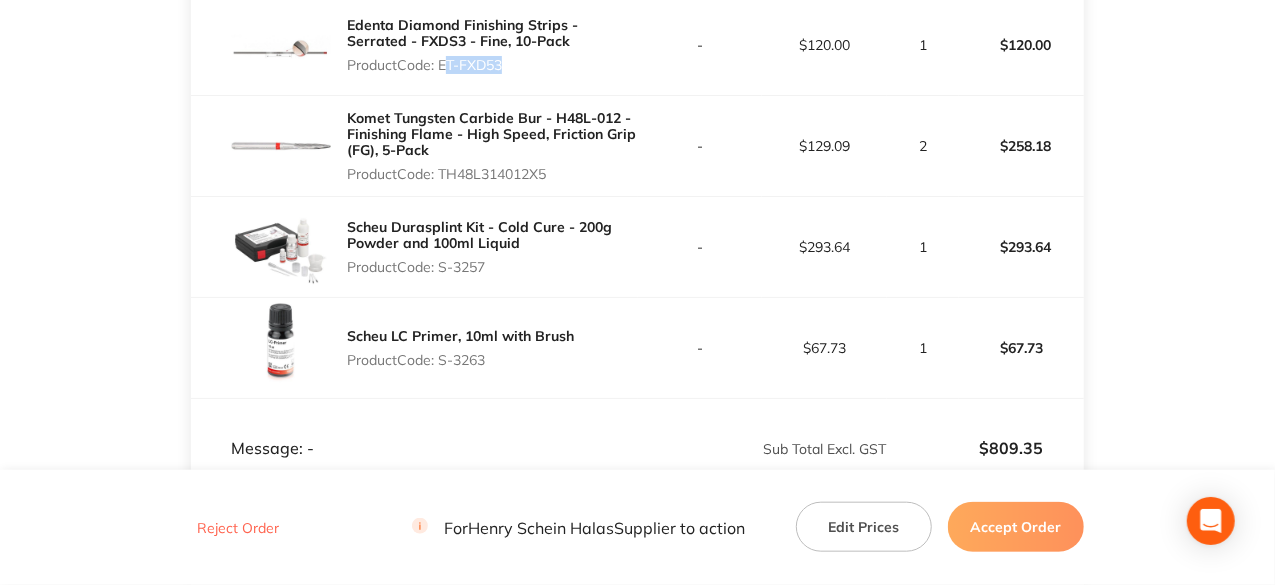 drag, startPoint x: 444, startPoint y: 359, endPoint x: 492, endPoint y: 363, distance: 48.166378 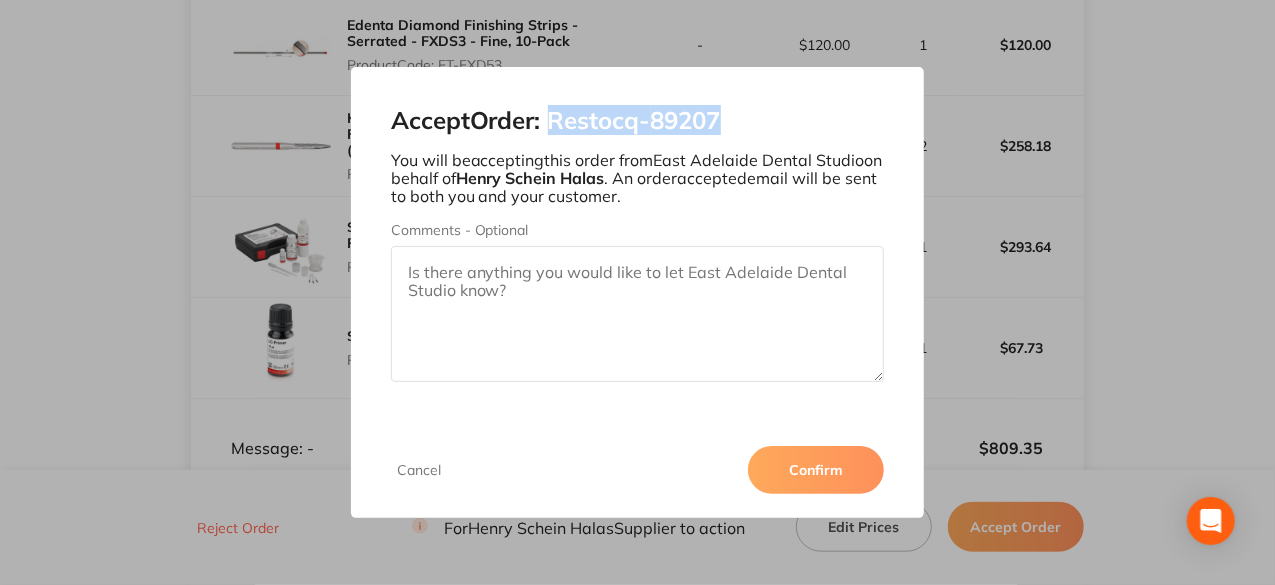 drag, startPoint x: 731, startPoint y: 117, endPoint x: 558, endPoint y: 129, distance: 173.41568 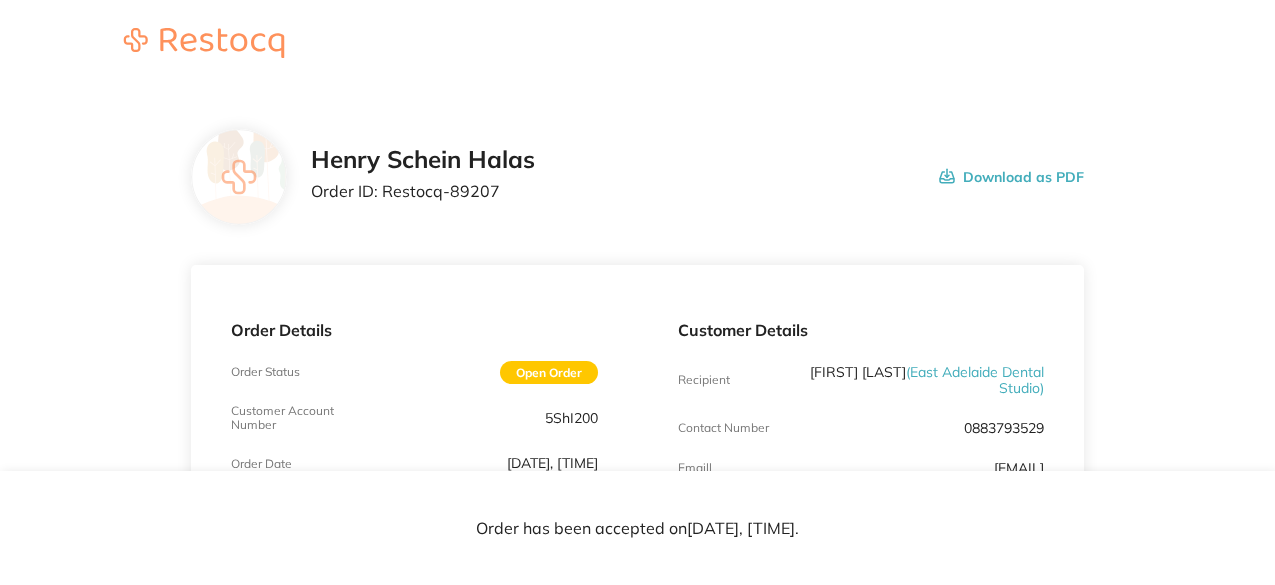scroll, scrollTop: 0, scrollLeft: 0, axis: both 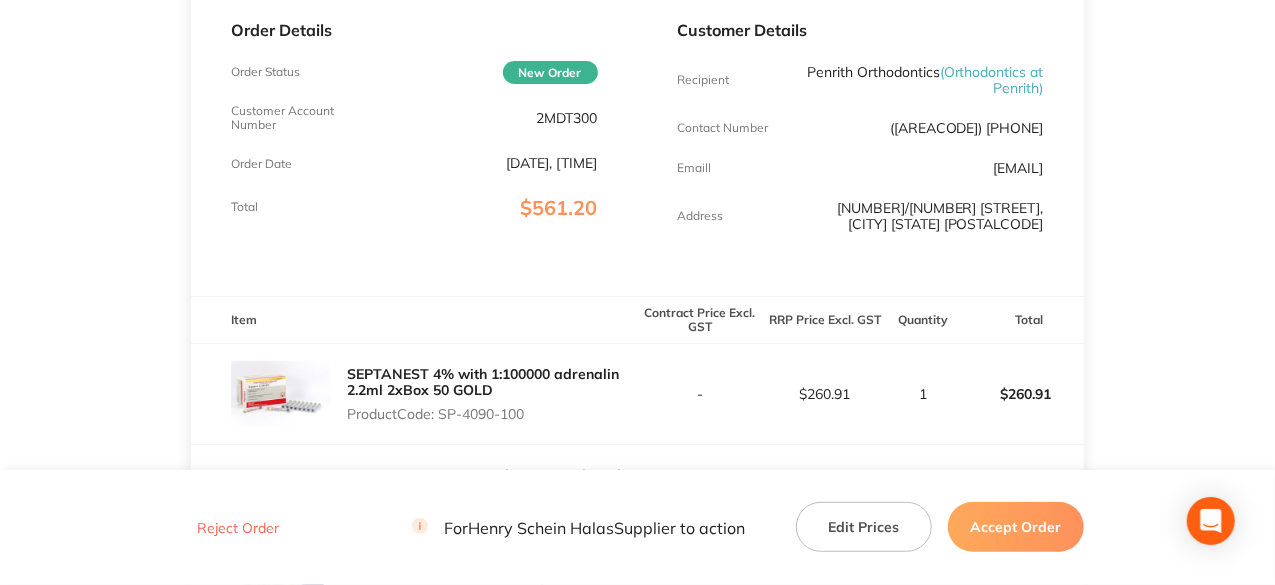 drag, startPoint x: 604, startPoint y: 123, endPoint x: 536, endPoint y: 123, distance: 68 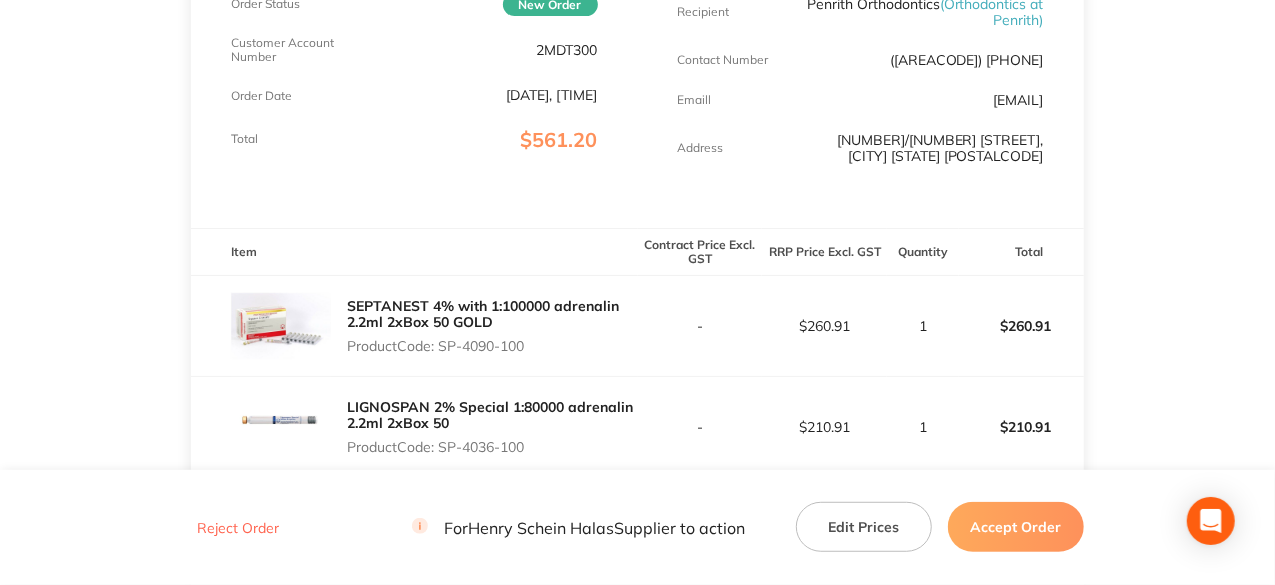 scroll, scrollTop: 400, scrollLeft: 0, axis: vertical 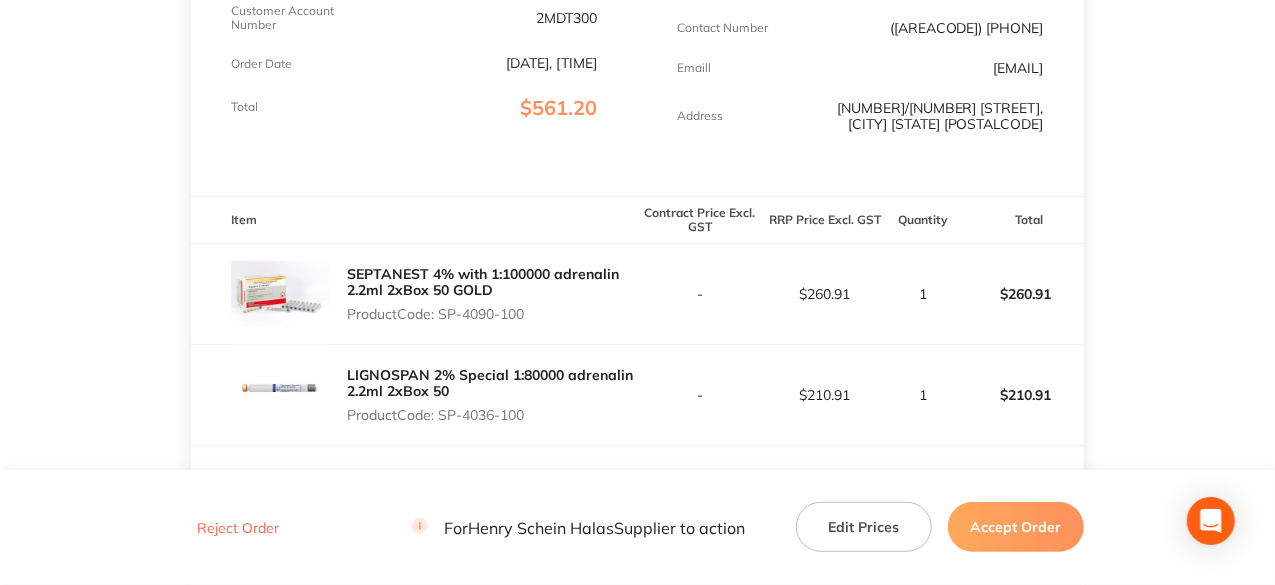 drag, startPoint x: 441, startPoint y: 313, endPoint x: 526, endPoint y: 314, distance: 85.00588 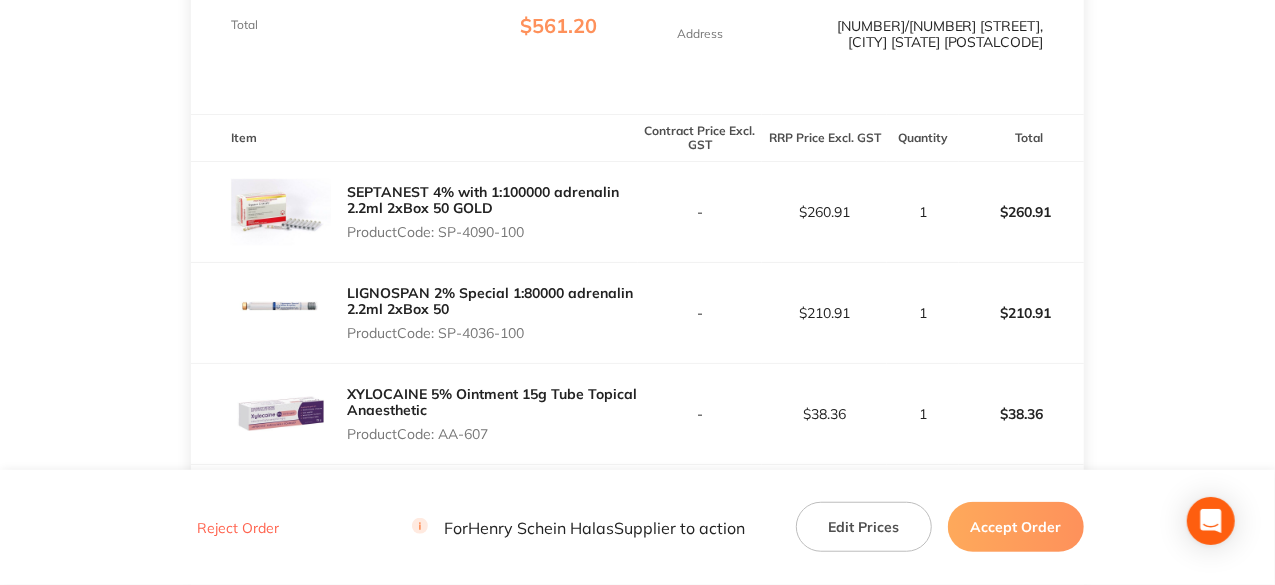 scroll, scrollTop: 500, scrollLeft: 0, axis: vertical 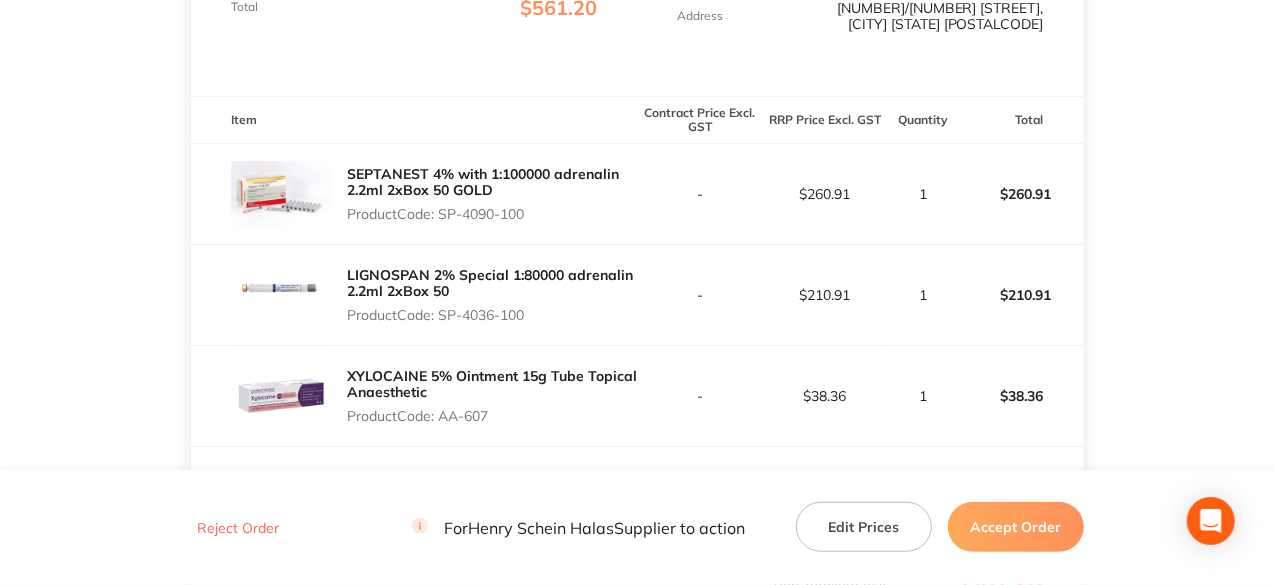 drag, startPoint x: 444, startPoint y: 316, endPoint x: 526, endPoint y: 315, distance: 82.006096 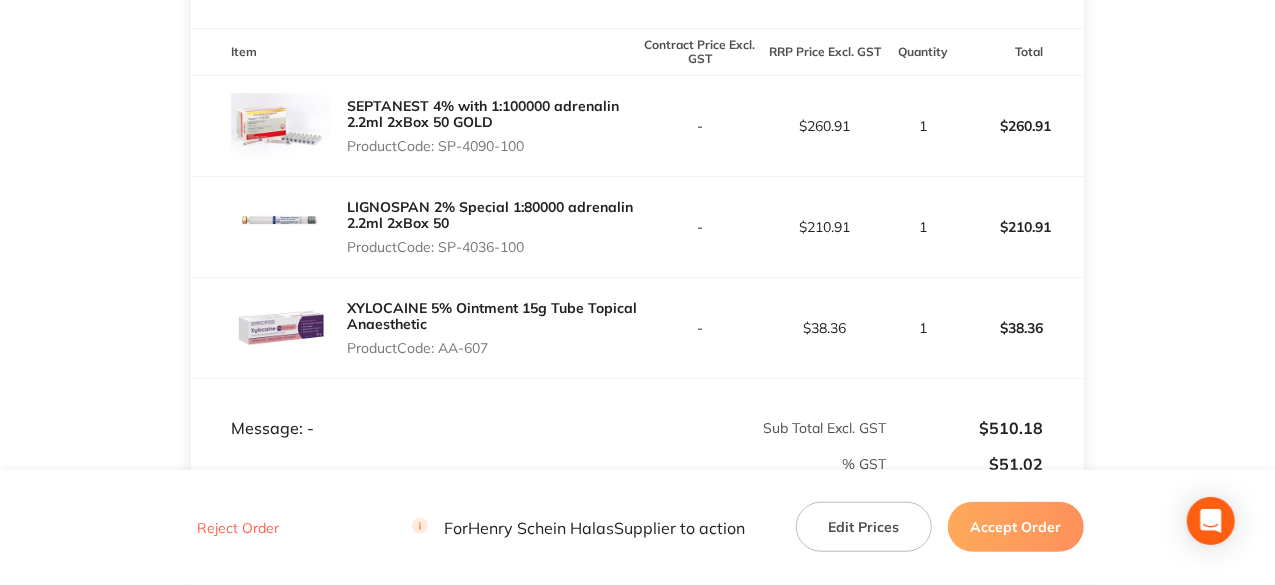 scroll, scrollTop: 600, scrollLeft: 0, axis: vertical 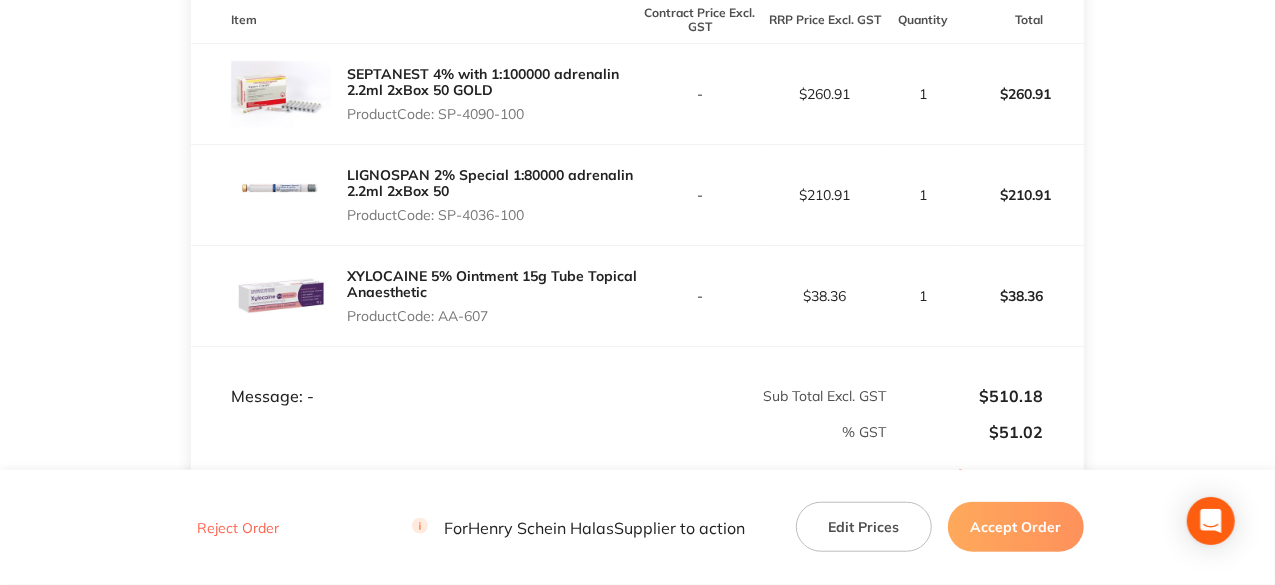 drag, startPoint x: 442, startPoint y: 317, endPoint x: 490, endPoint y: 317, distance: 48 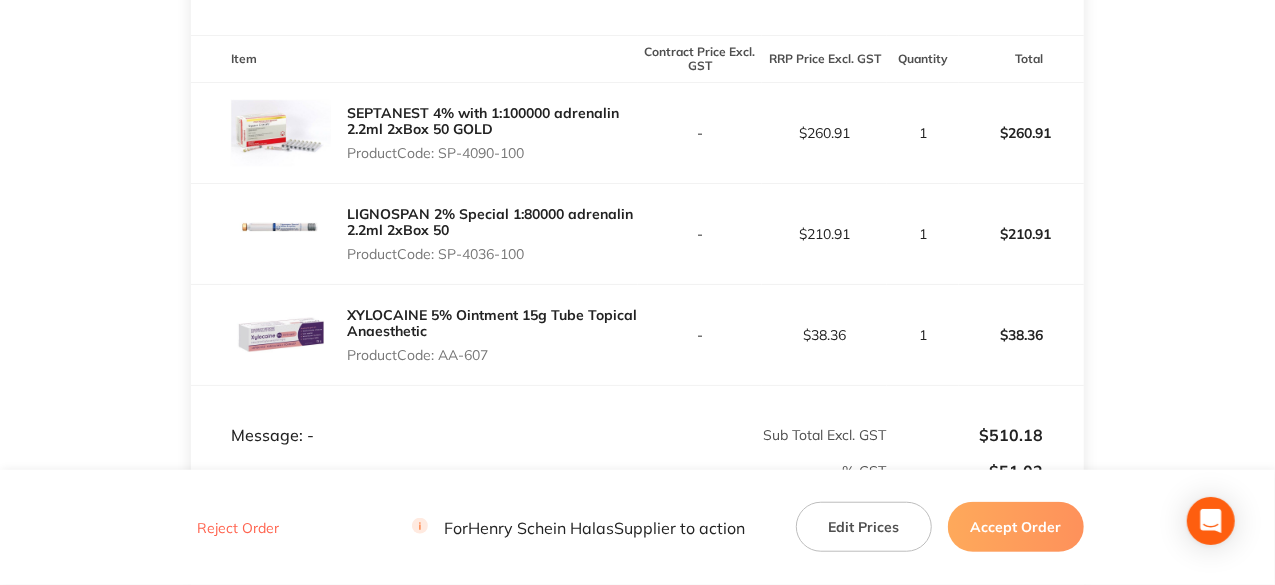 scroll, scrollTop: 500, scrollLeft: 0, axis: vertical 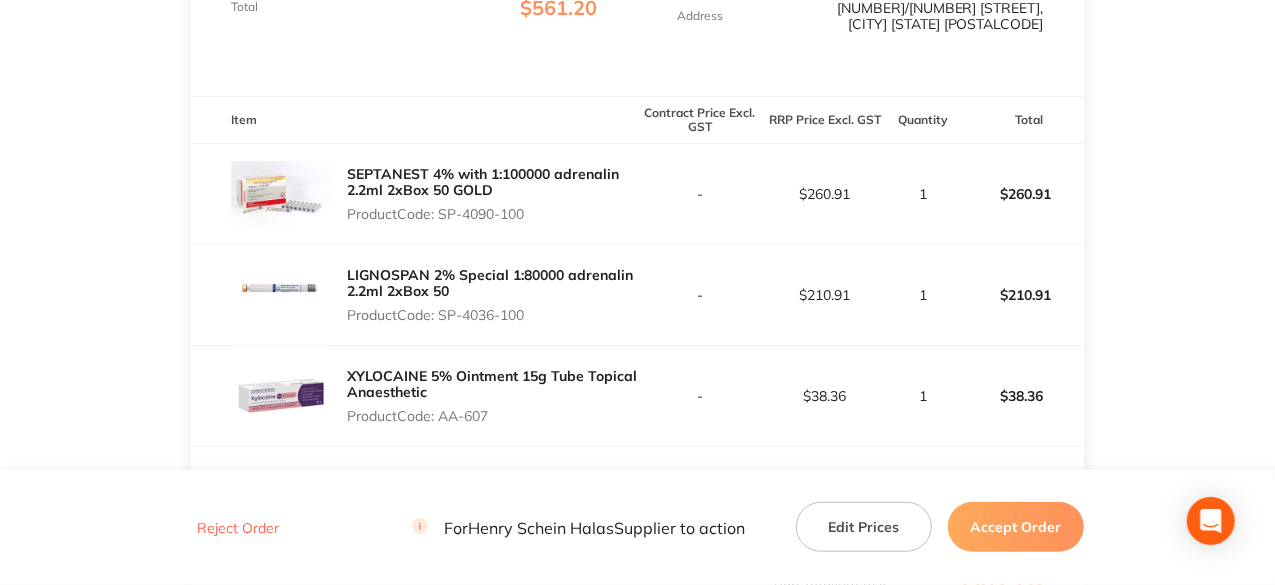 drag, startPoint x: 992, startPoint y: 547, endPoint x: 976, endPoint y: 537, distance: 18.867962 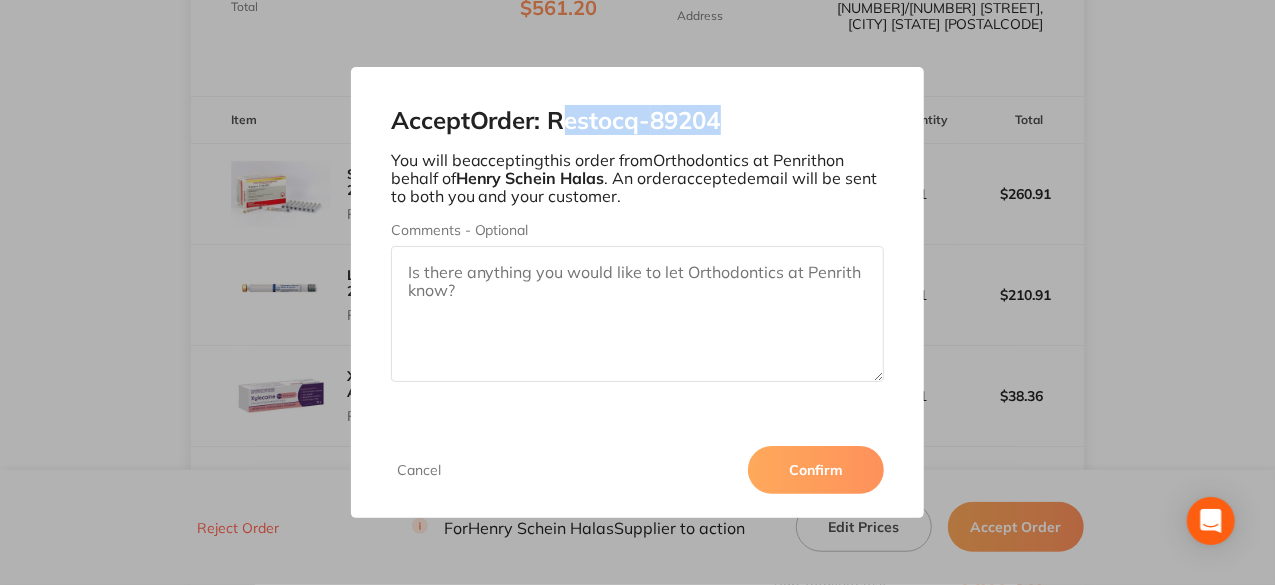 drag, startPoint x: 734, startPoint y: 119, endPoint x: 562, endPoint y: 125, distance: 172.10461 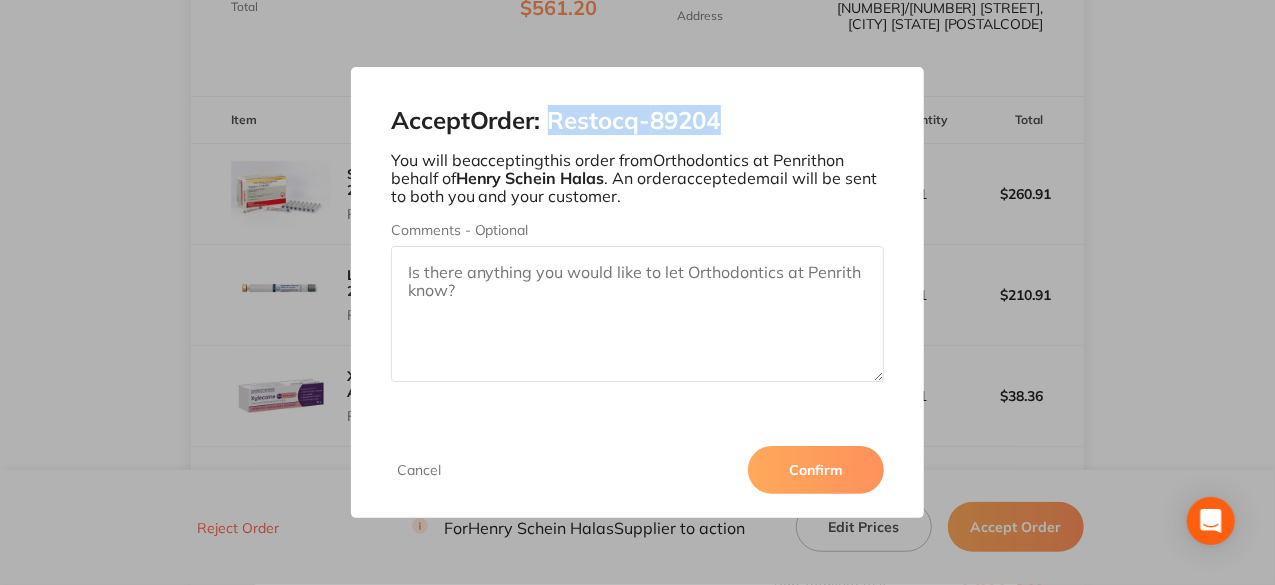 drag, startPoint x: 554, startPoint y: 123, endPoint x: 726, endPoint y: 127, distance: 172.04651 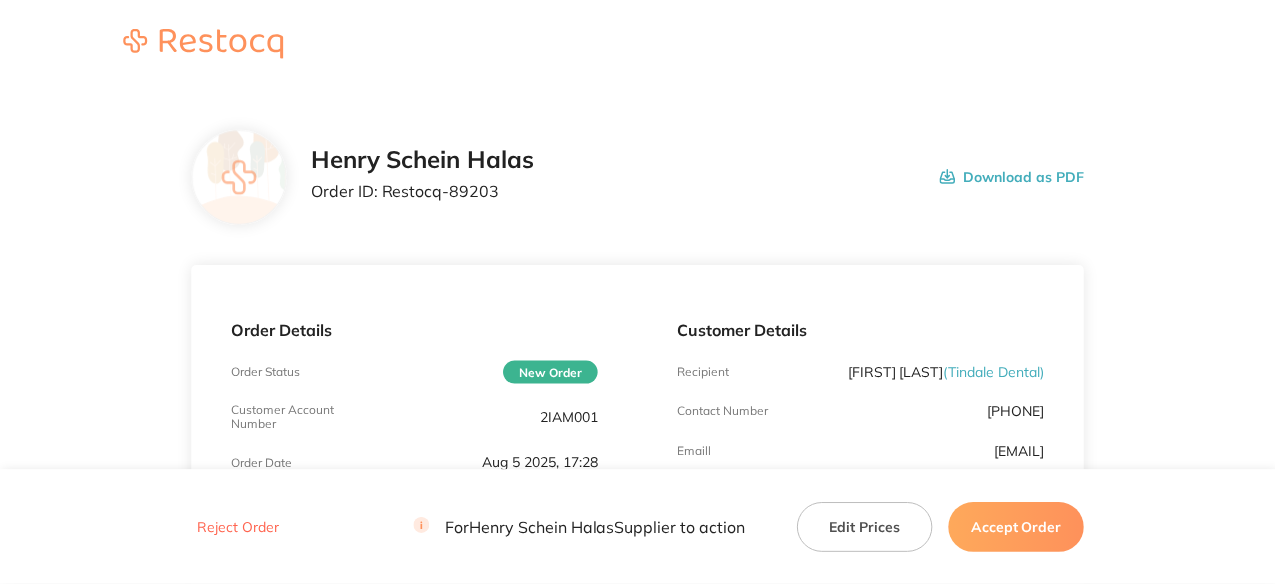 scroll, scrollTop: 0, scrollLeft: 0, axis: both 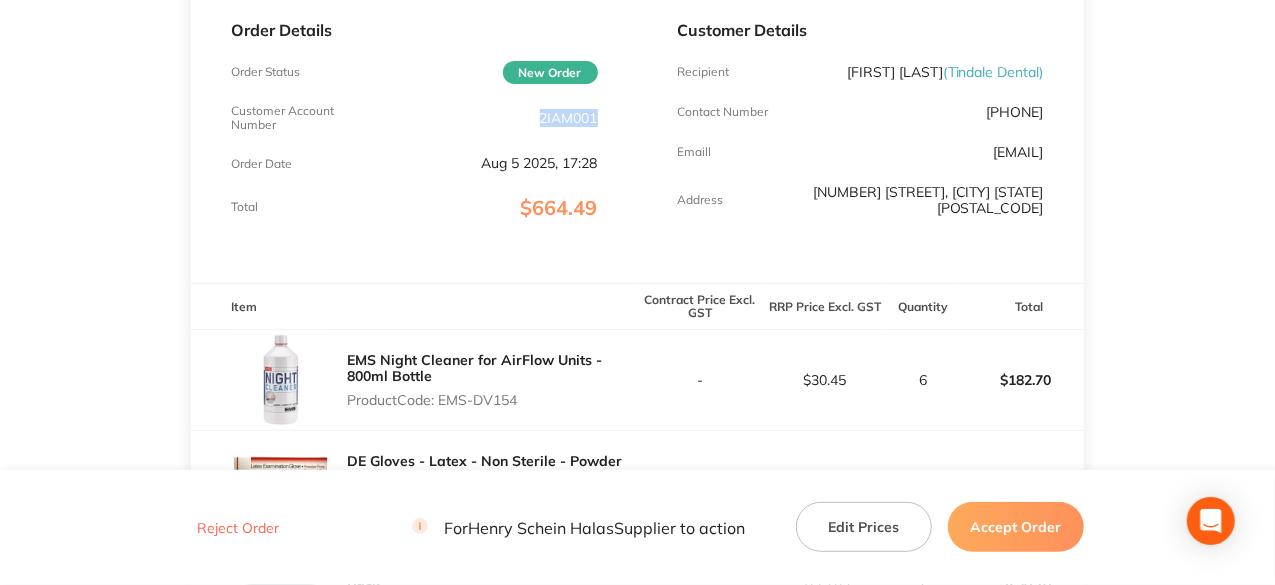 drag, startPoint x: 603, startPoint y: 116, endPoint x: 535, endPoint y: 119, distance: 68.06615 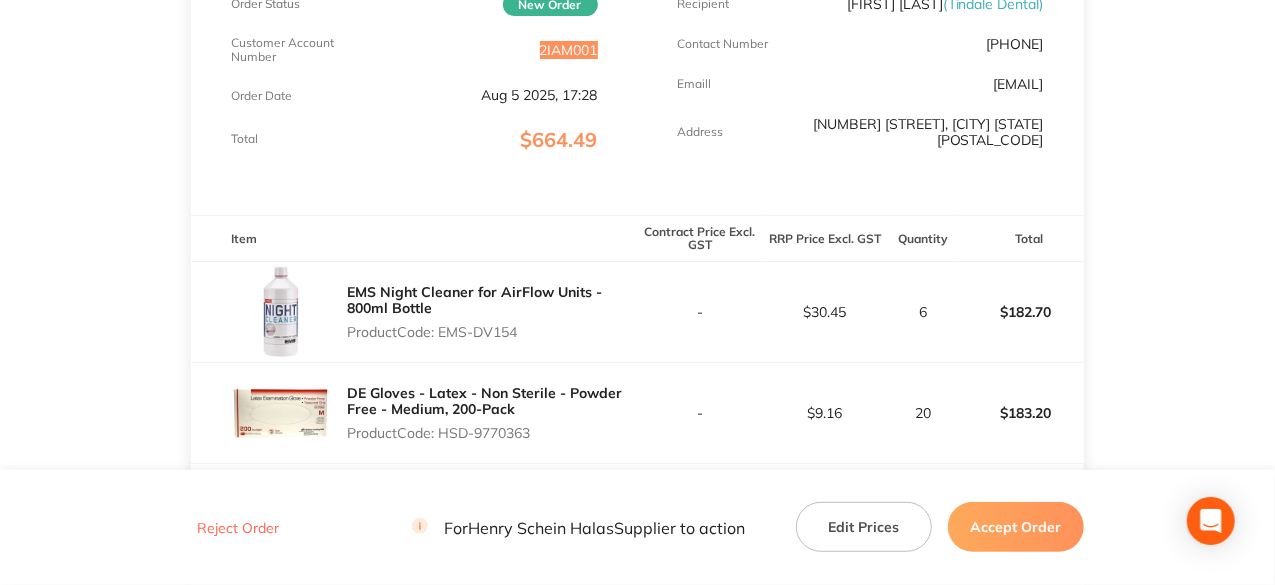 scroll, scrollTop: 400, scrollLeft: 0, axis: vertical 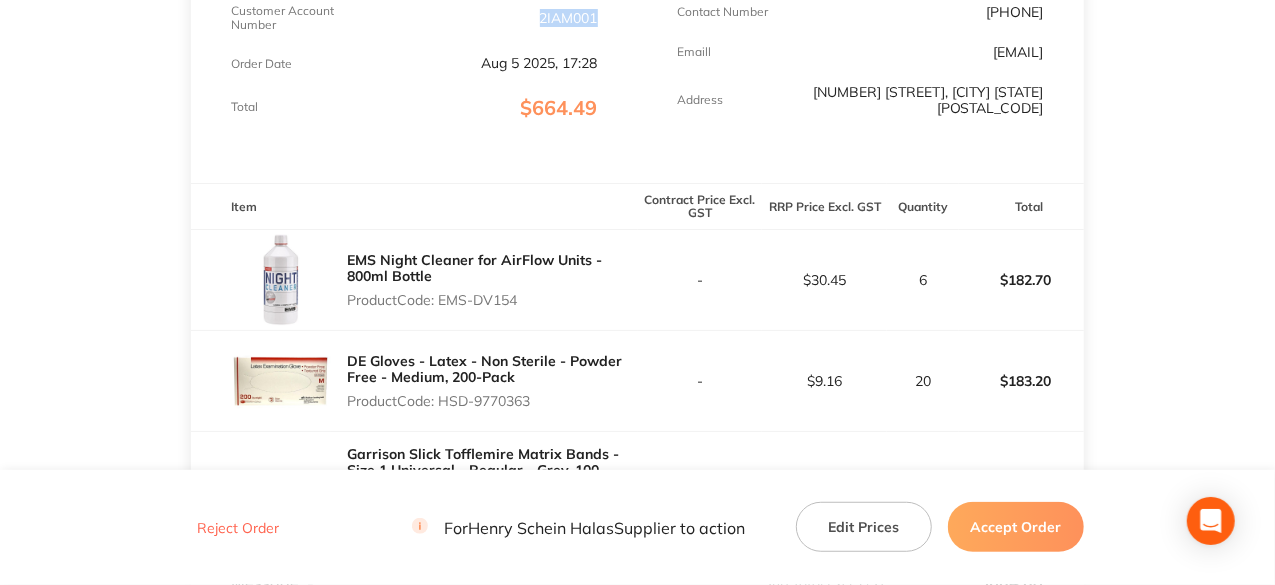 drag, startPoint x: 524, startPoint y: 296, endPoint x: 444, endPoint y: 309, distance: 81.04937 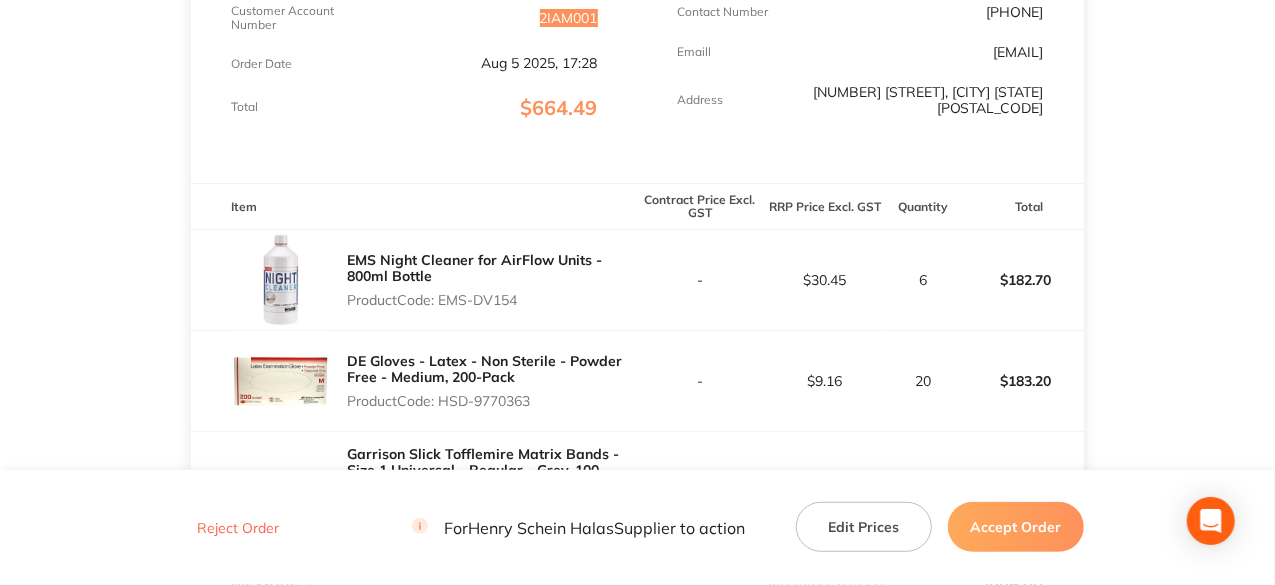 scroll, scrollTop: 500, scrollLeft: 0, axis: vertical 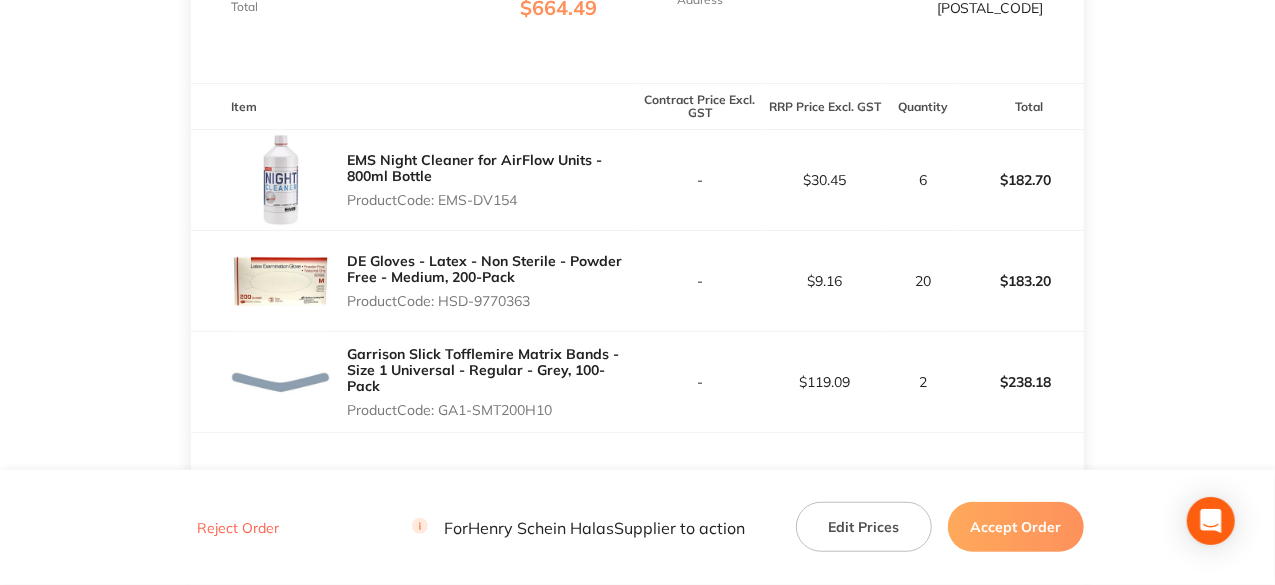 drag, startPoint x: 542, startPoint y: 301, endPoint x: 442, endPoint y: 305, distance: 100.07997 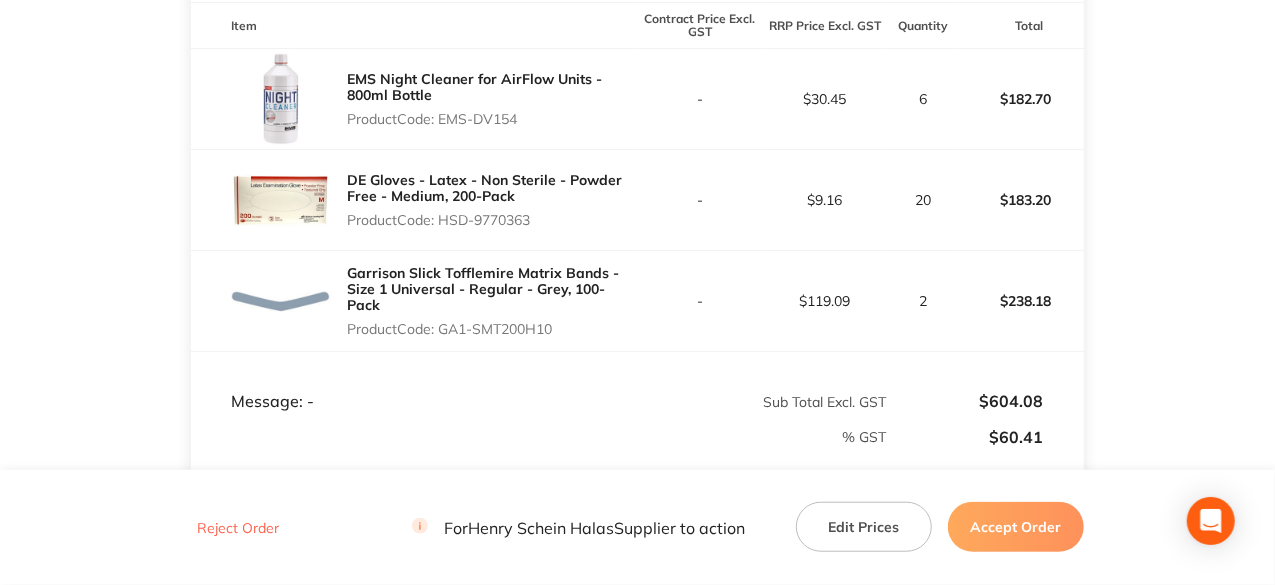 scroll, scrollTop: 600, scrollLeft: 0, axis: vertical 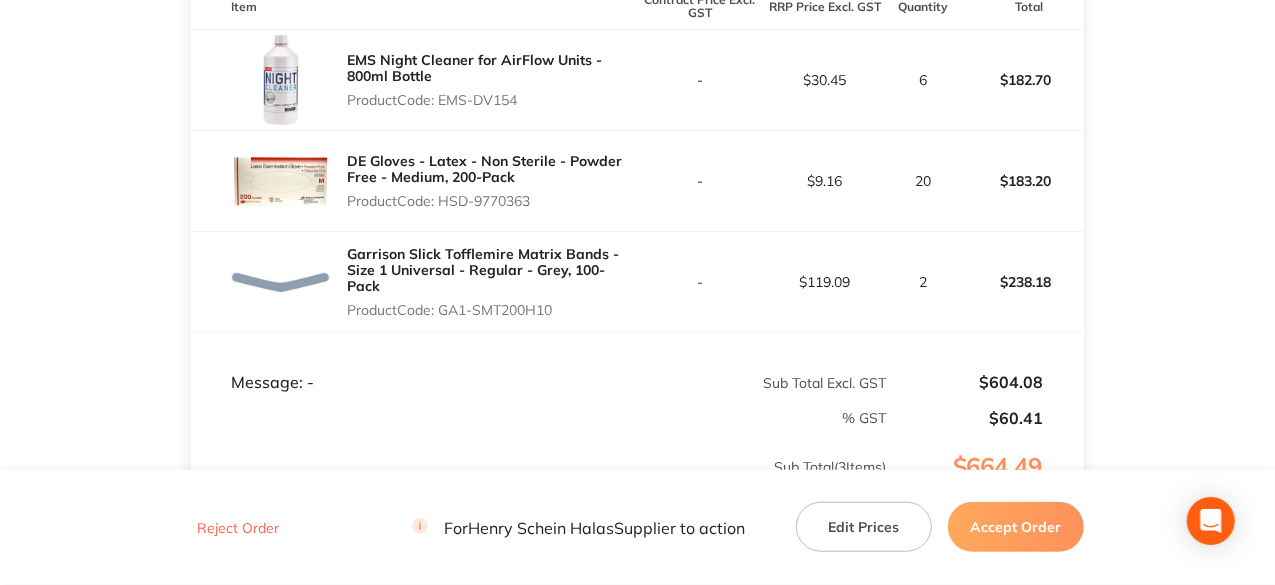drag, startPoint x: 564, startPoint y: 296, endPoint x: 442, endPoint y: 307, distance: 122.494896 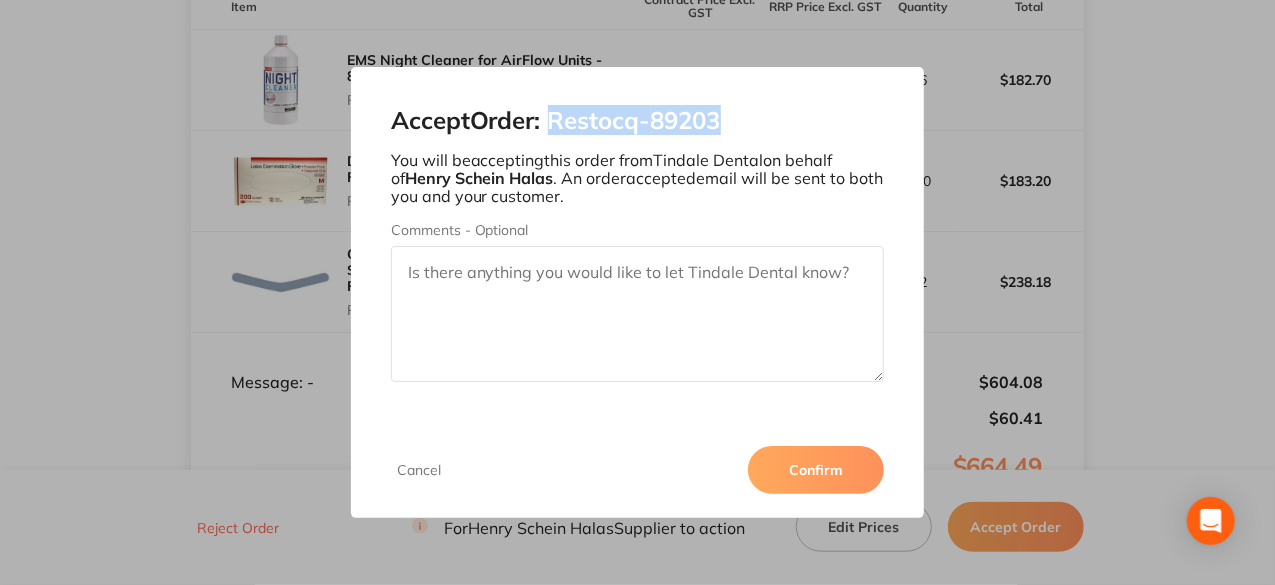 drag, startPoint x: 732, startPoint y: 121, endPoint x: 561, endPoint y: 123, distance: 171.01169 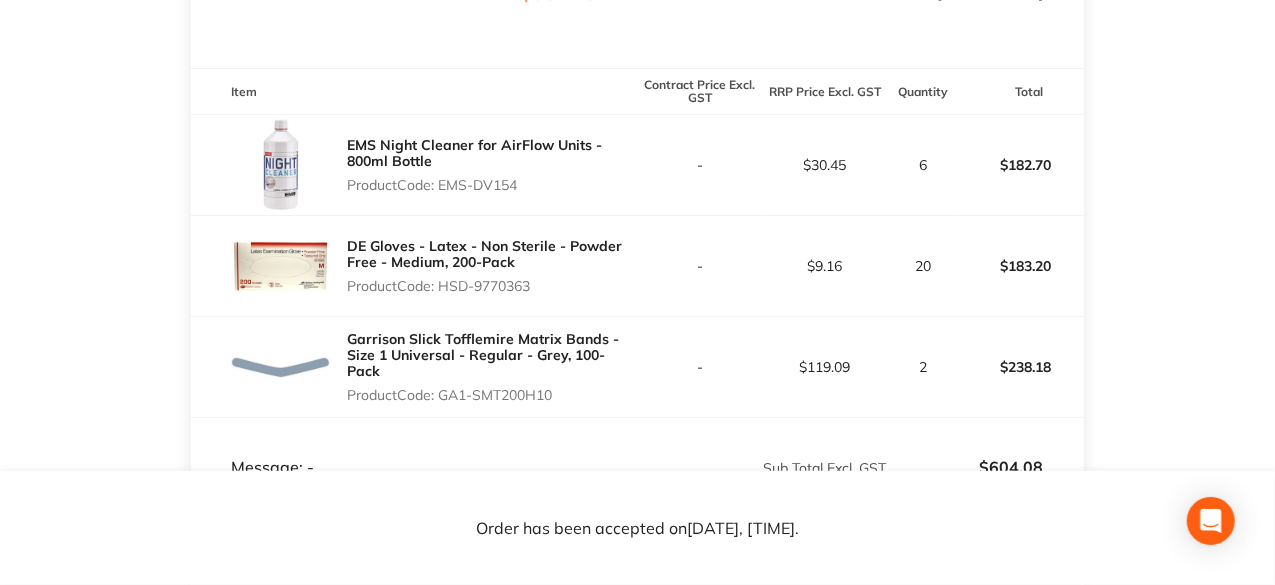 scroll, scrollTop: 400, scrollLeft: 0, axis: vertical 